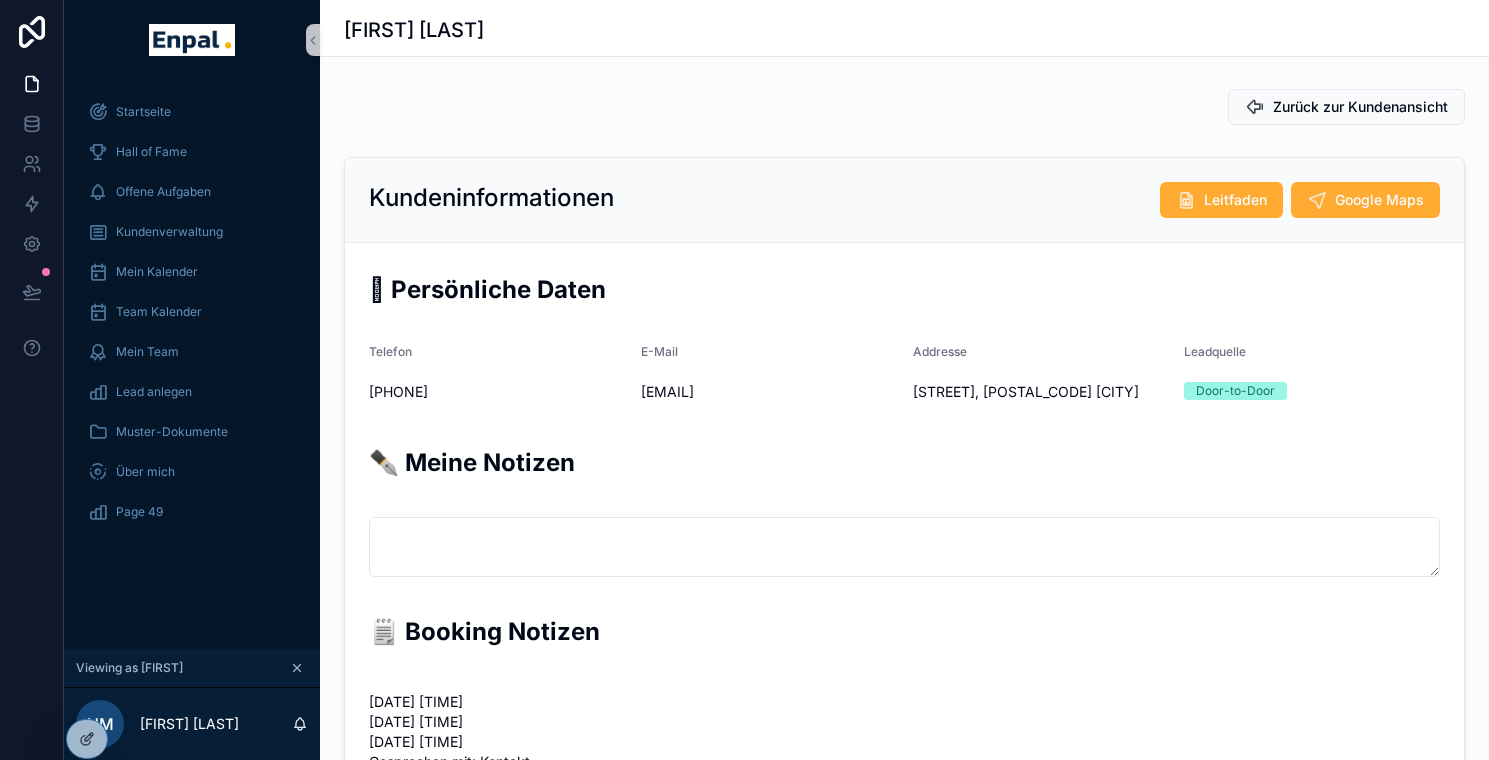 scroll, scrollTop: 0, scrollLeft: 0, axis: both 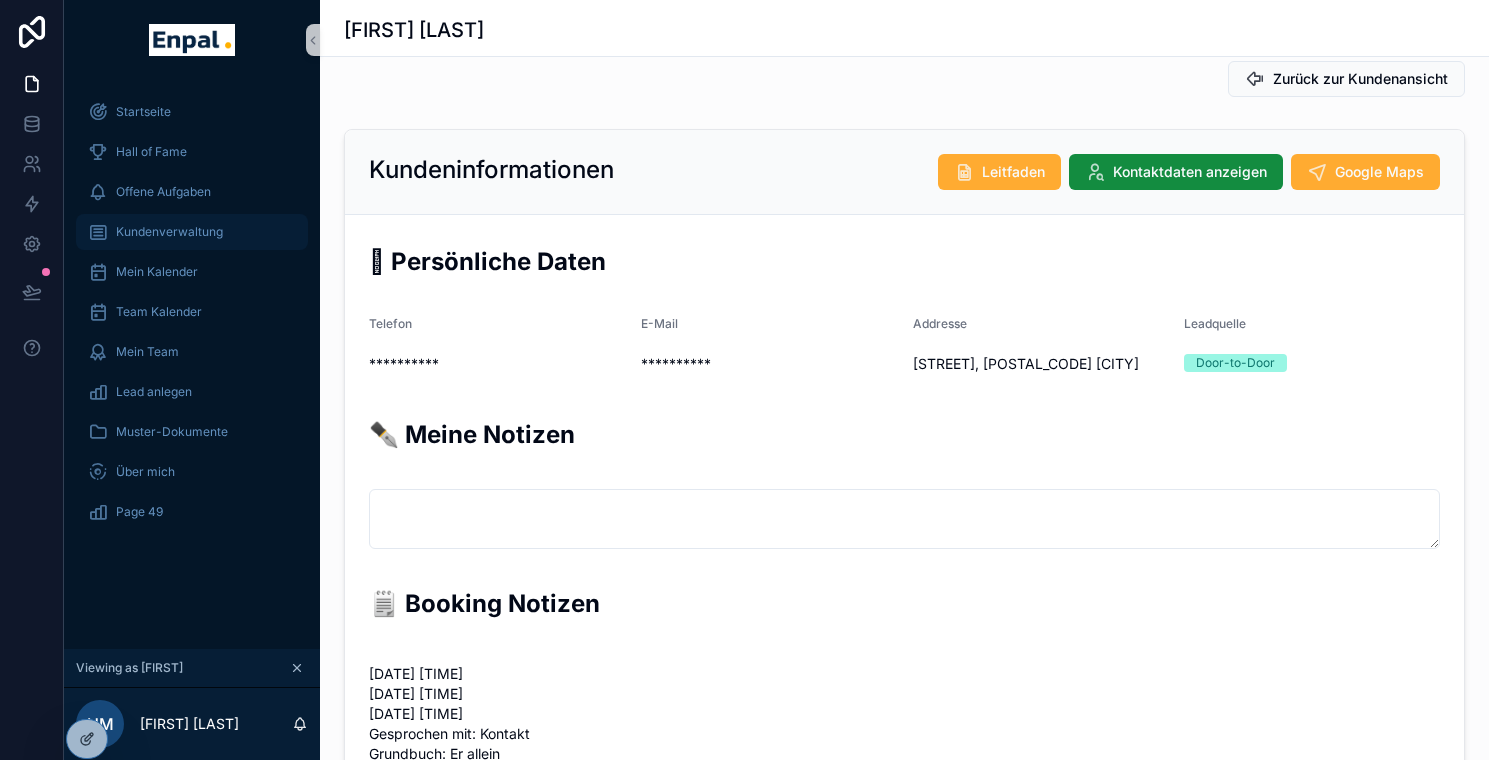 click on "Kundenverwaltung" at bounding box center (169, 232) 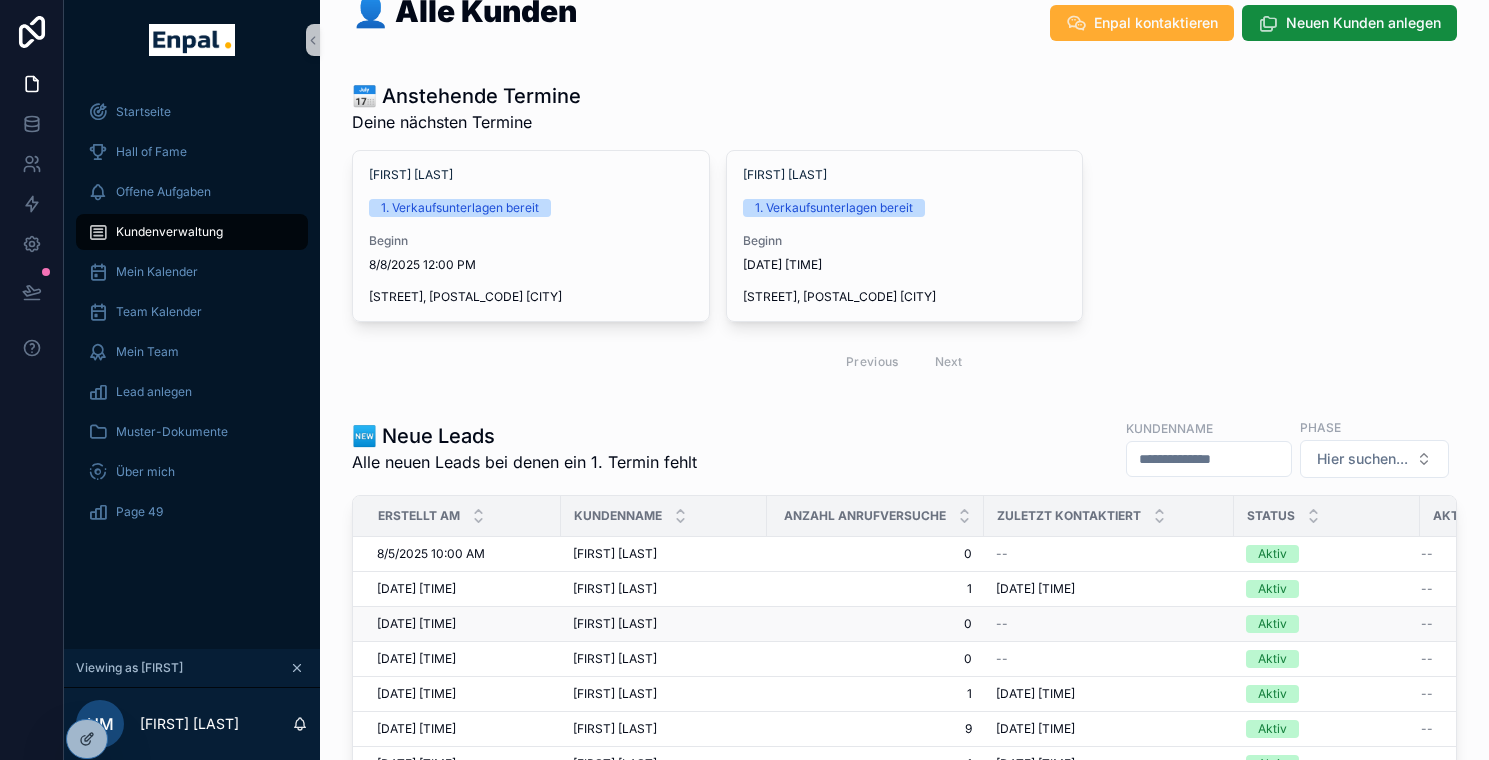 click on "[FIRST] [LAST]" at bounding box center [615, 624] 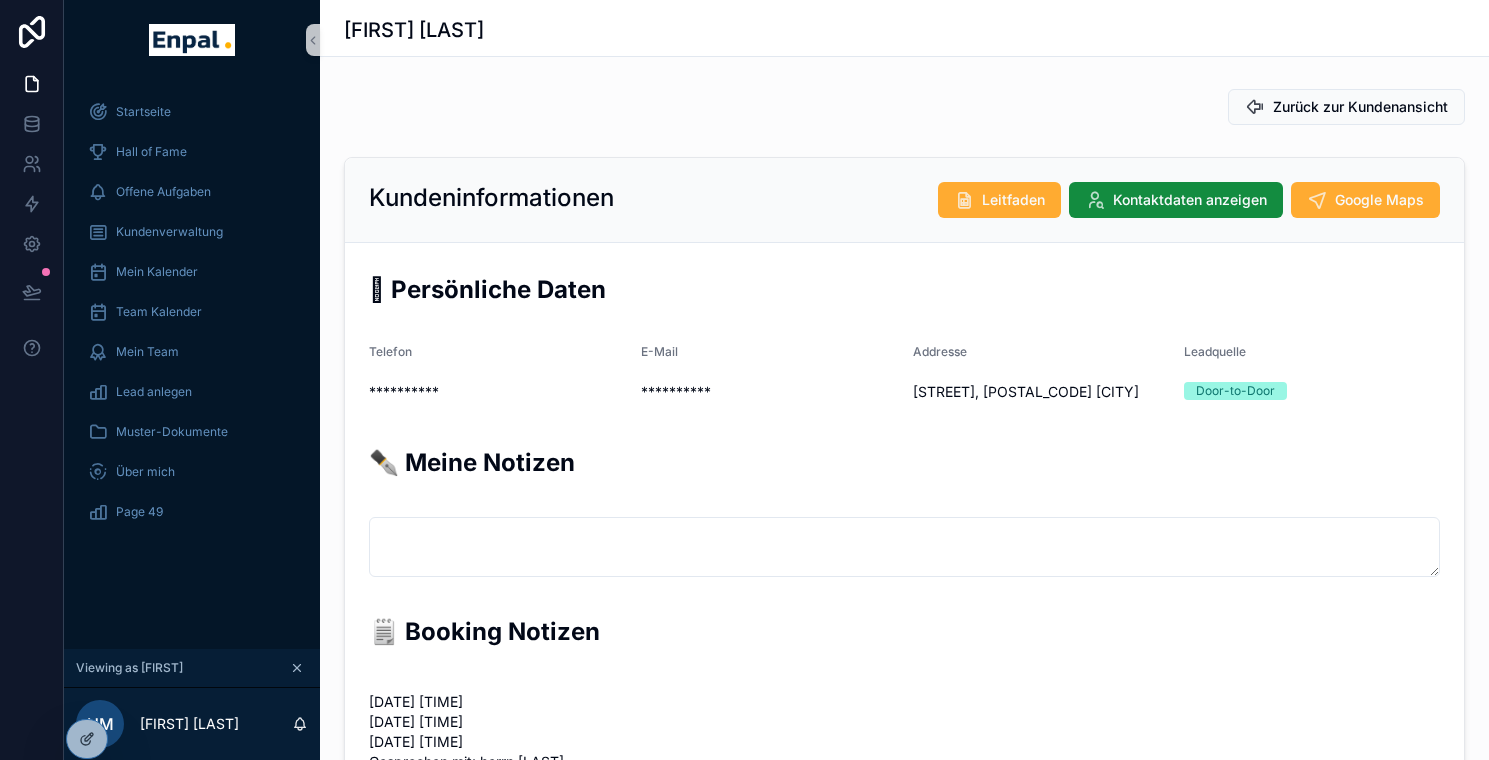 scroll, scrollTop: 480, scrollLeft: 0, axis: vertical 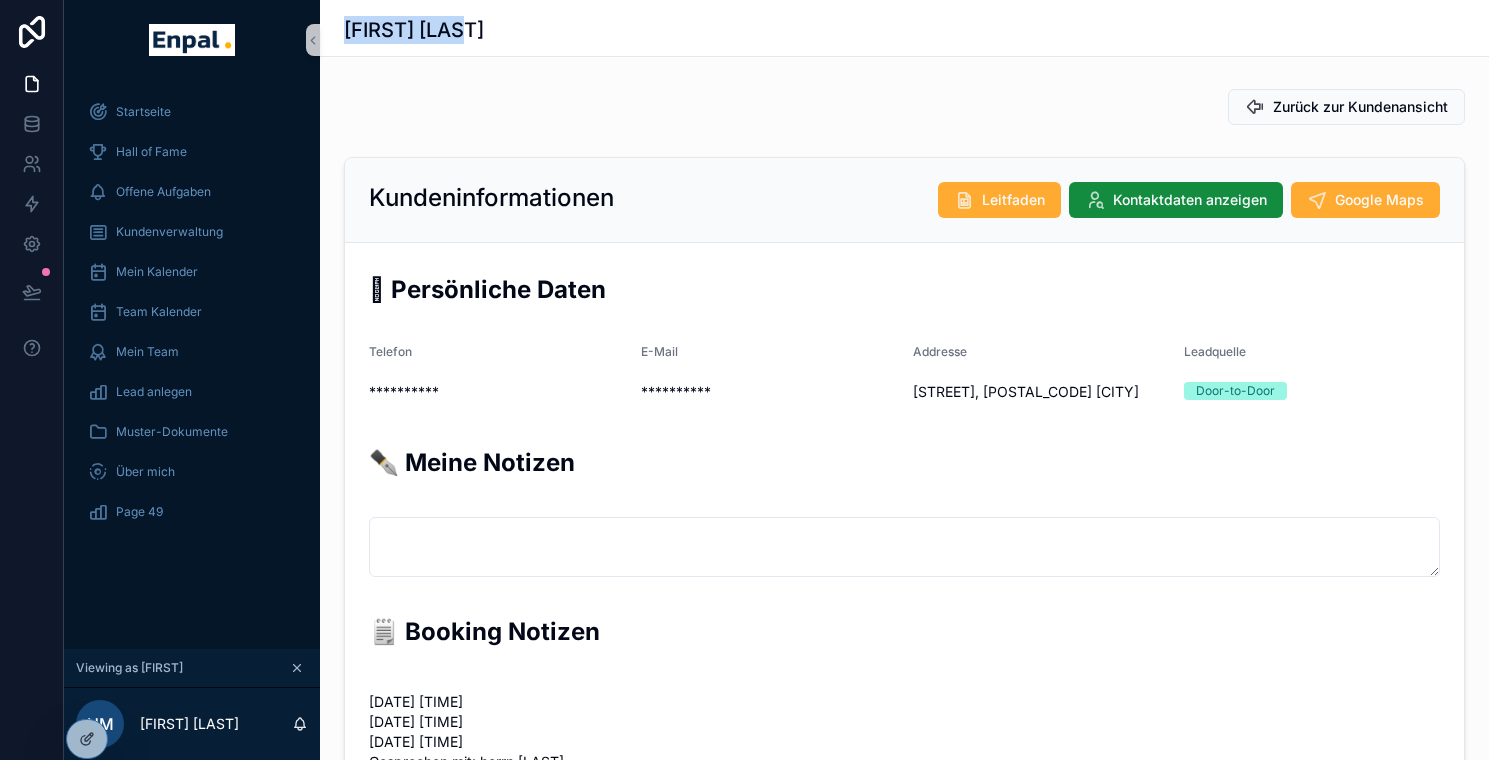 drag, startPoint x: 488, startPoint y: 38, endPoint x: 338, endPoint y: 35, distance: 150.03 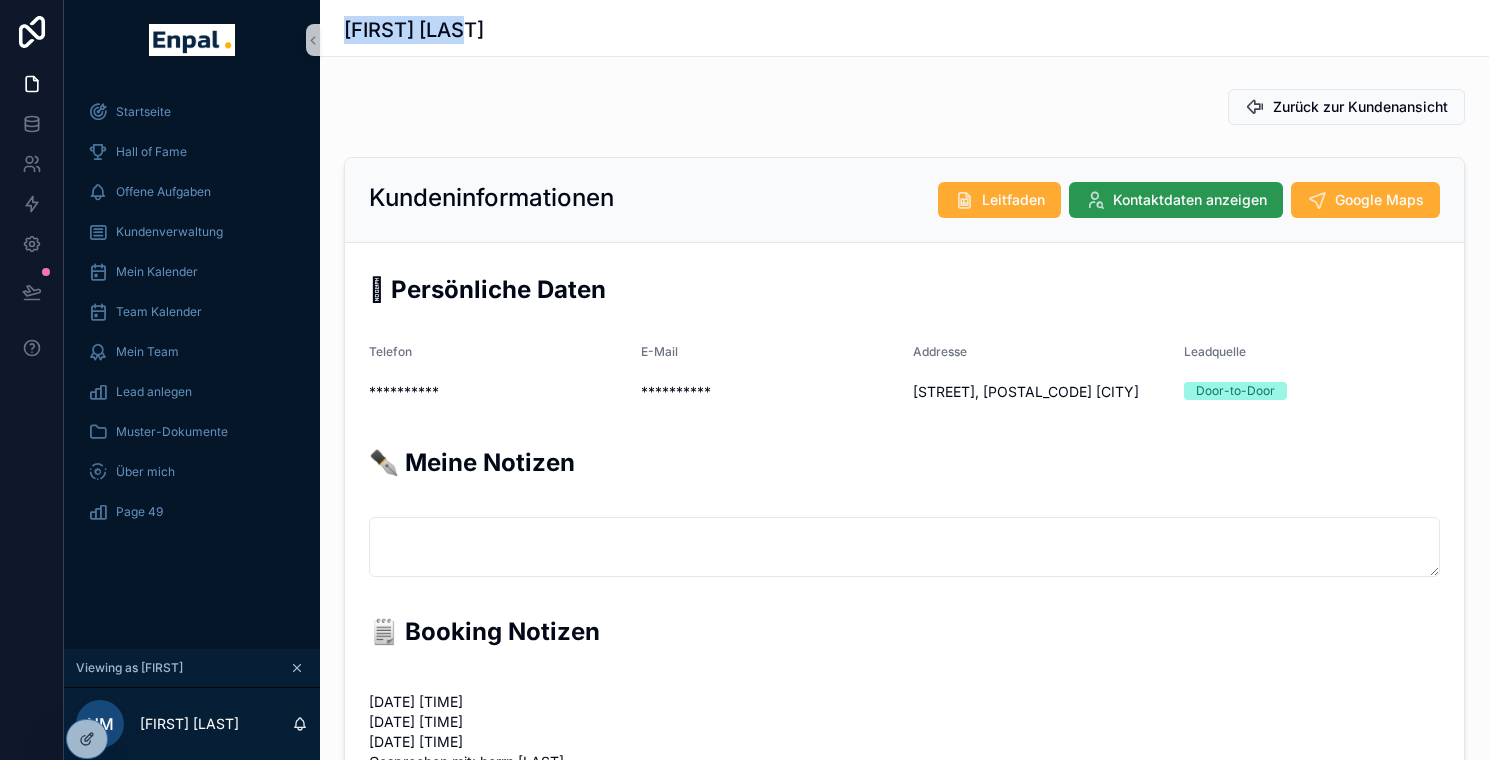 click on "Kontaktdaten anzeigen" at bounding box center [1190, 200] 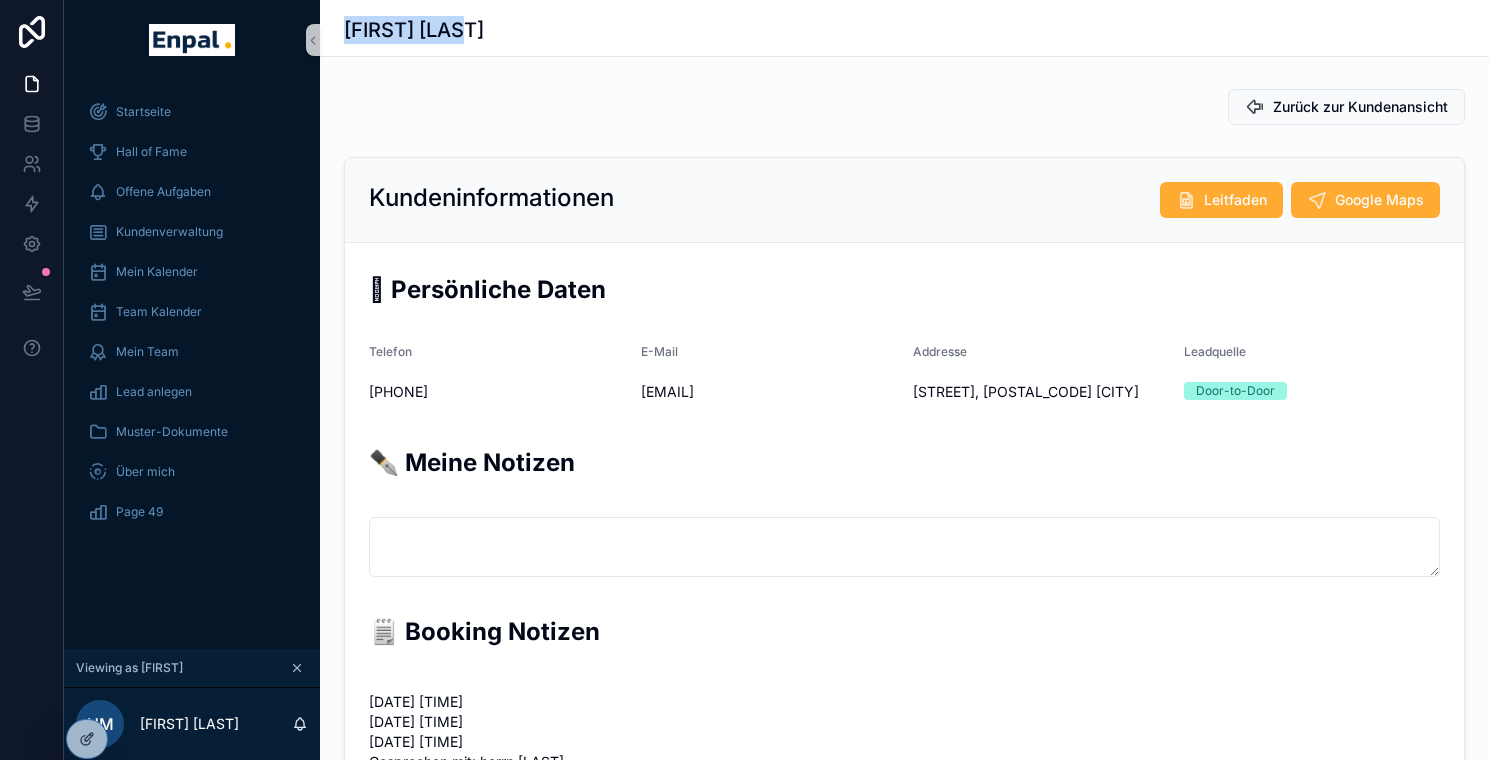 drag, startPoint x: 364, startPoint y: 394, endPoint x: 496, endPoint y: 401, distance: 132.18547 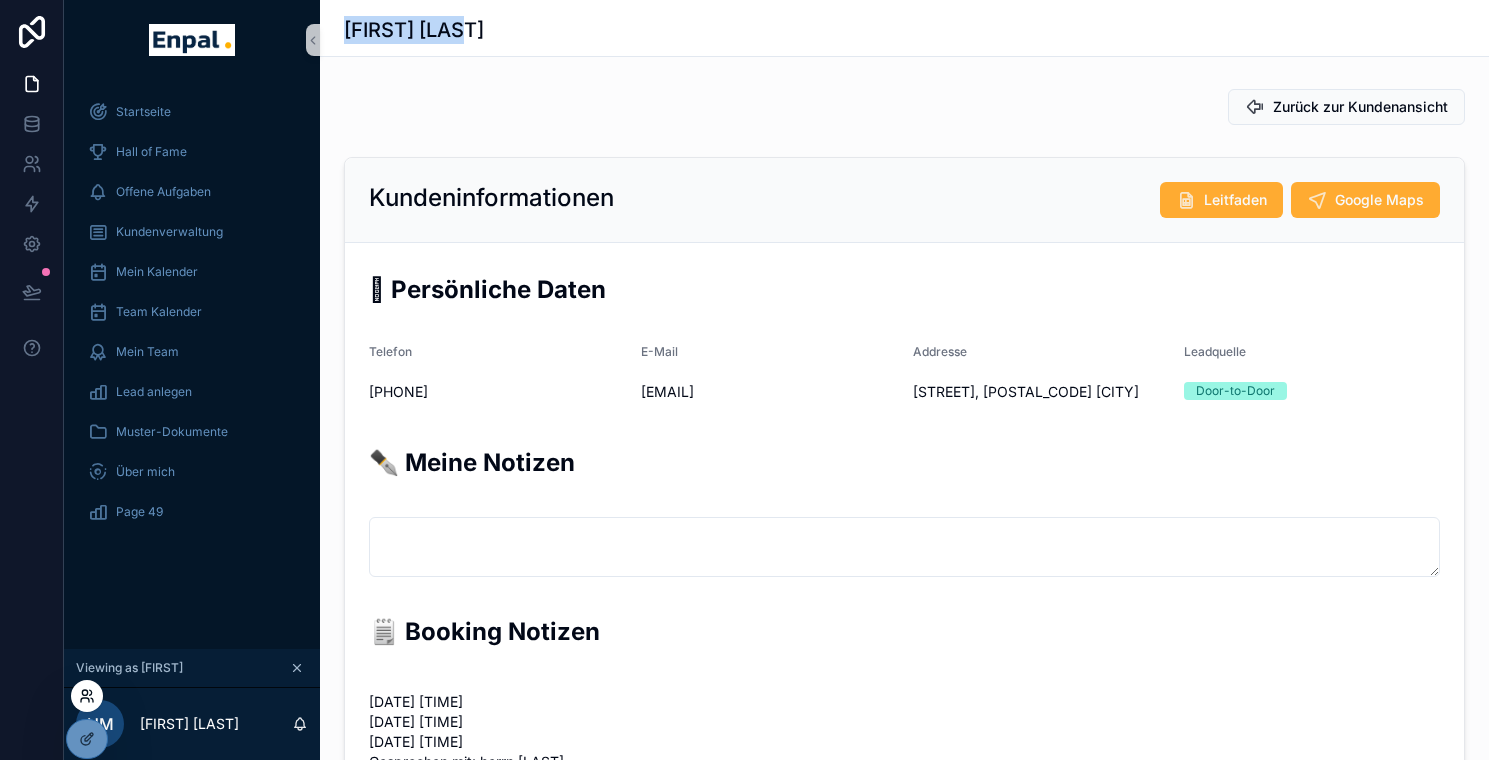 click 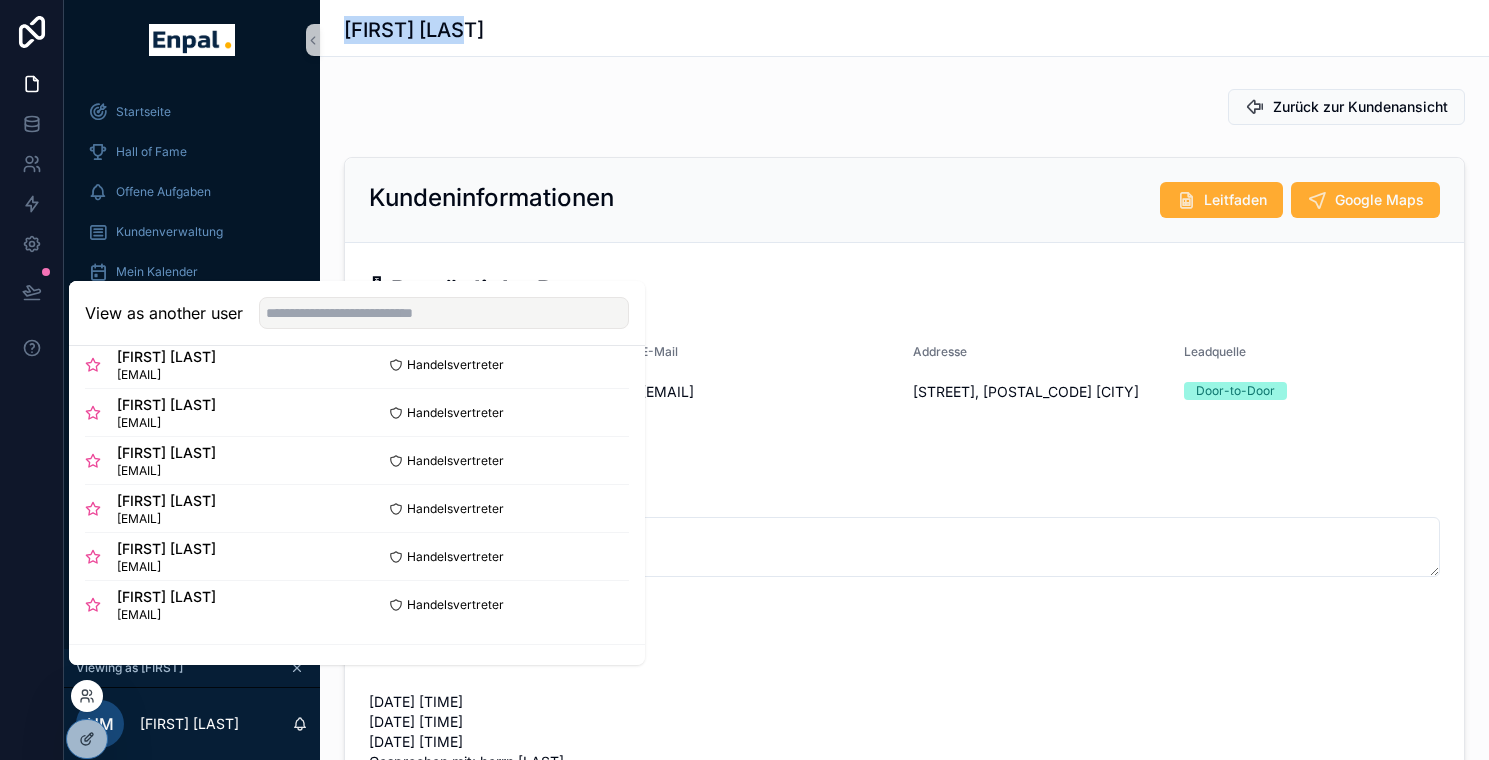 scroll, scrollTop: 460, scrollLeft: 0, axis: vertical 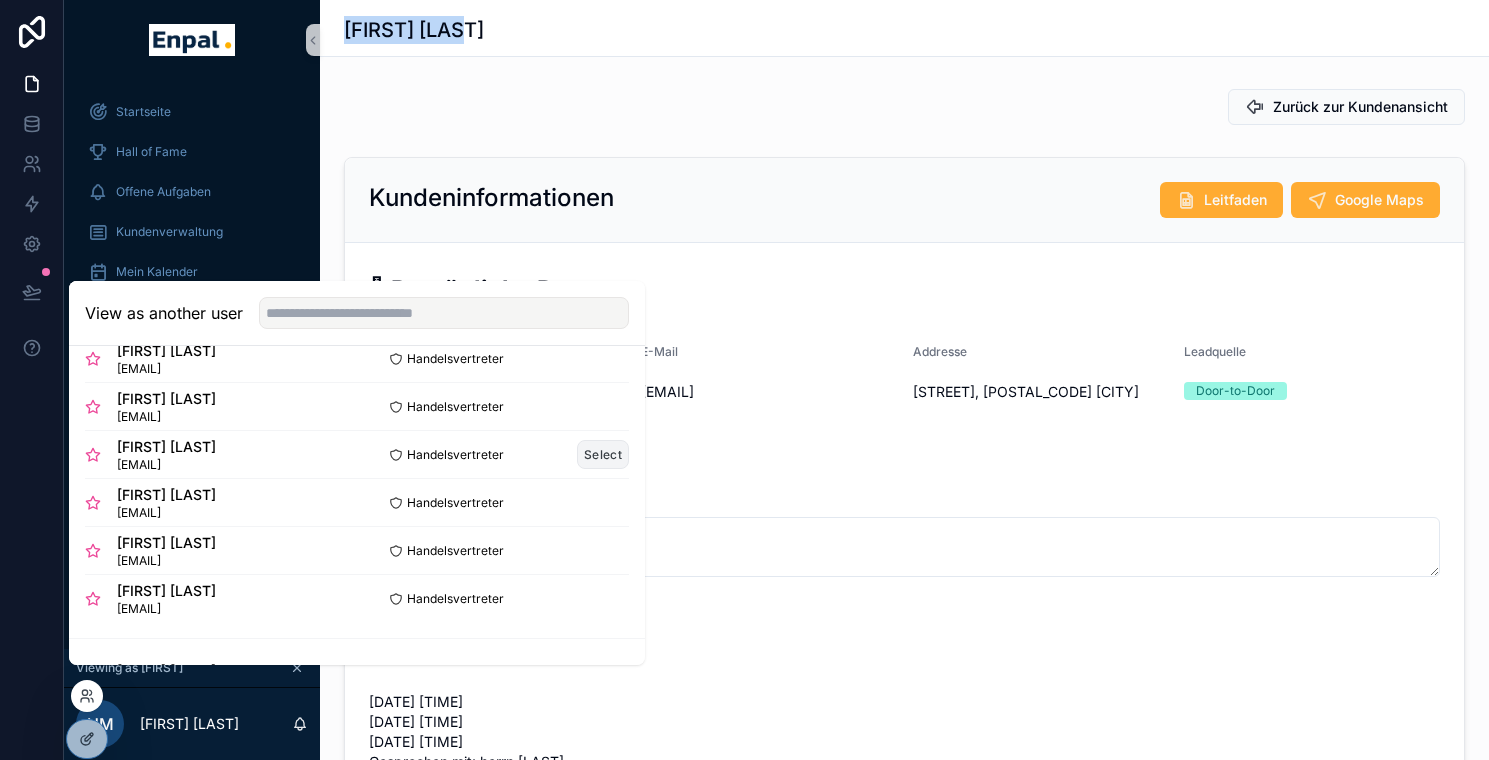 click on "Select" at bounding box center (603, 454) 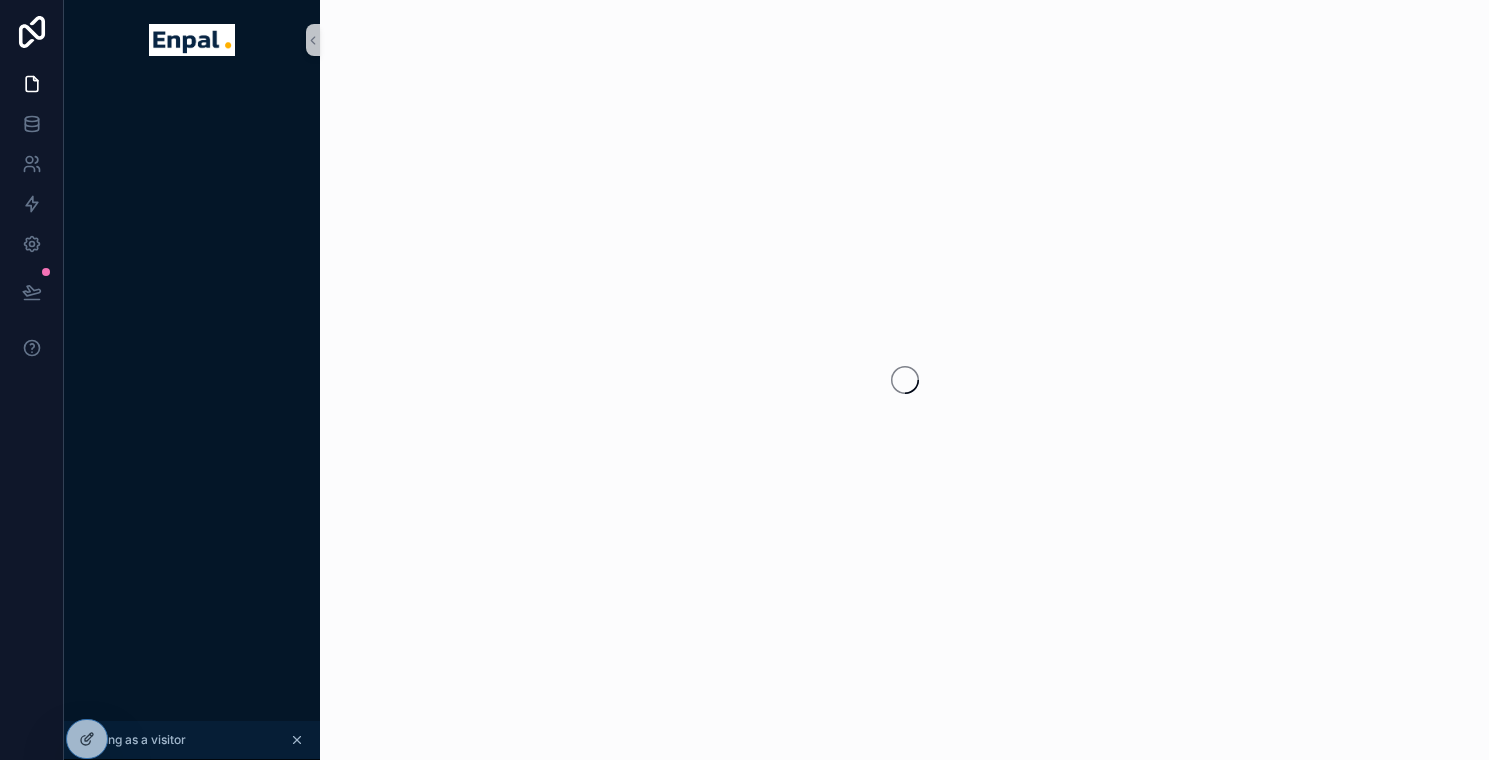 scroll, scrollTop: 0, scrollLeft: 0, axis: both 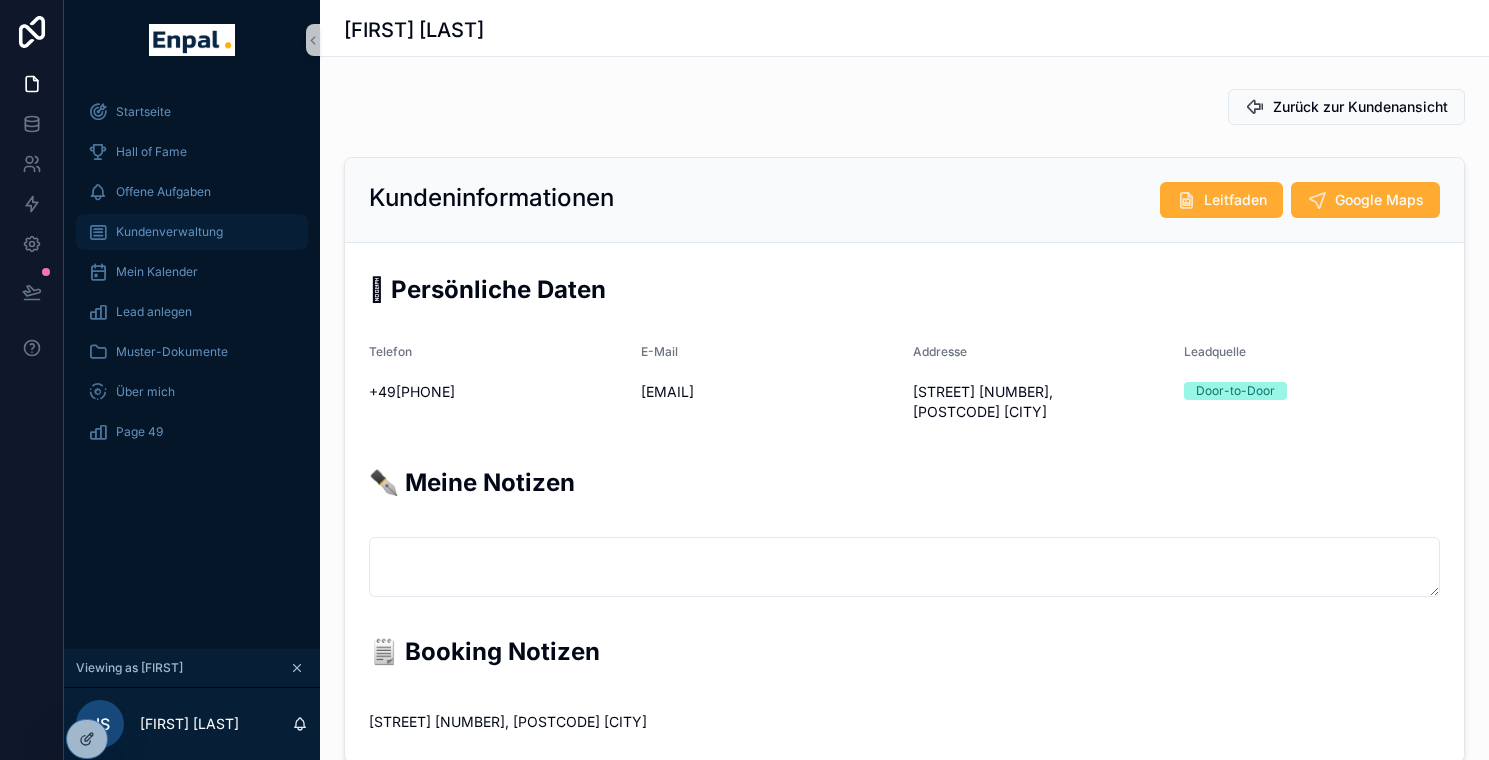 click on "Kundenverwaltung" at bounding box center [169, 232] 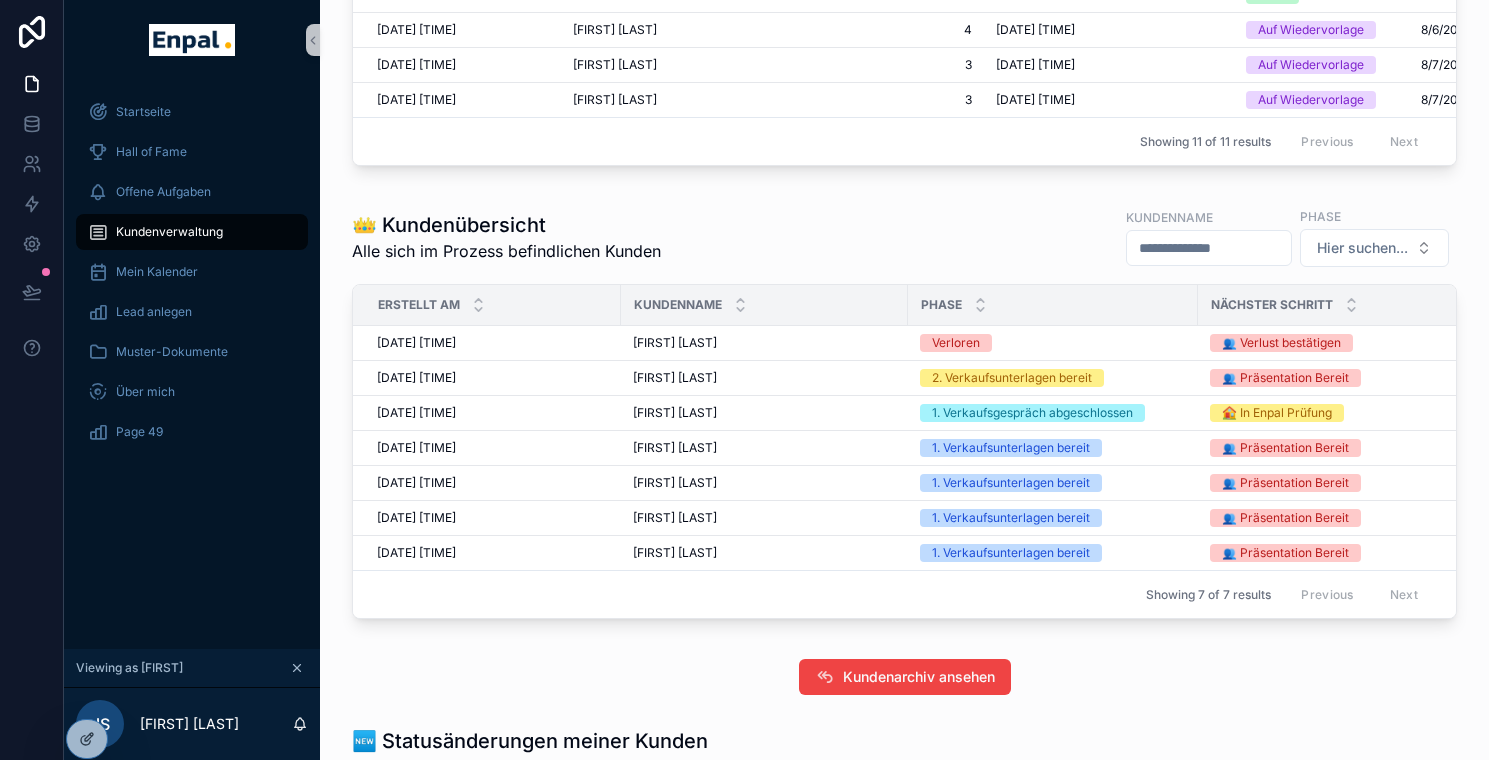 scroll, scrollTop: 830, scrollLeft: 0, axis: vertical 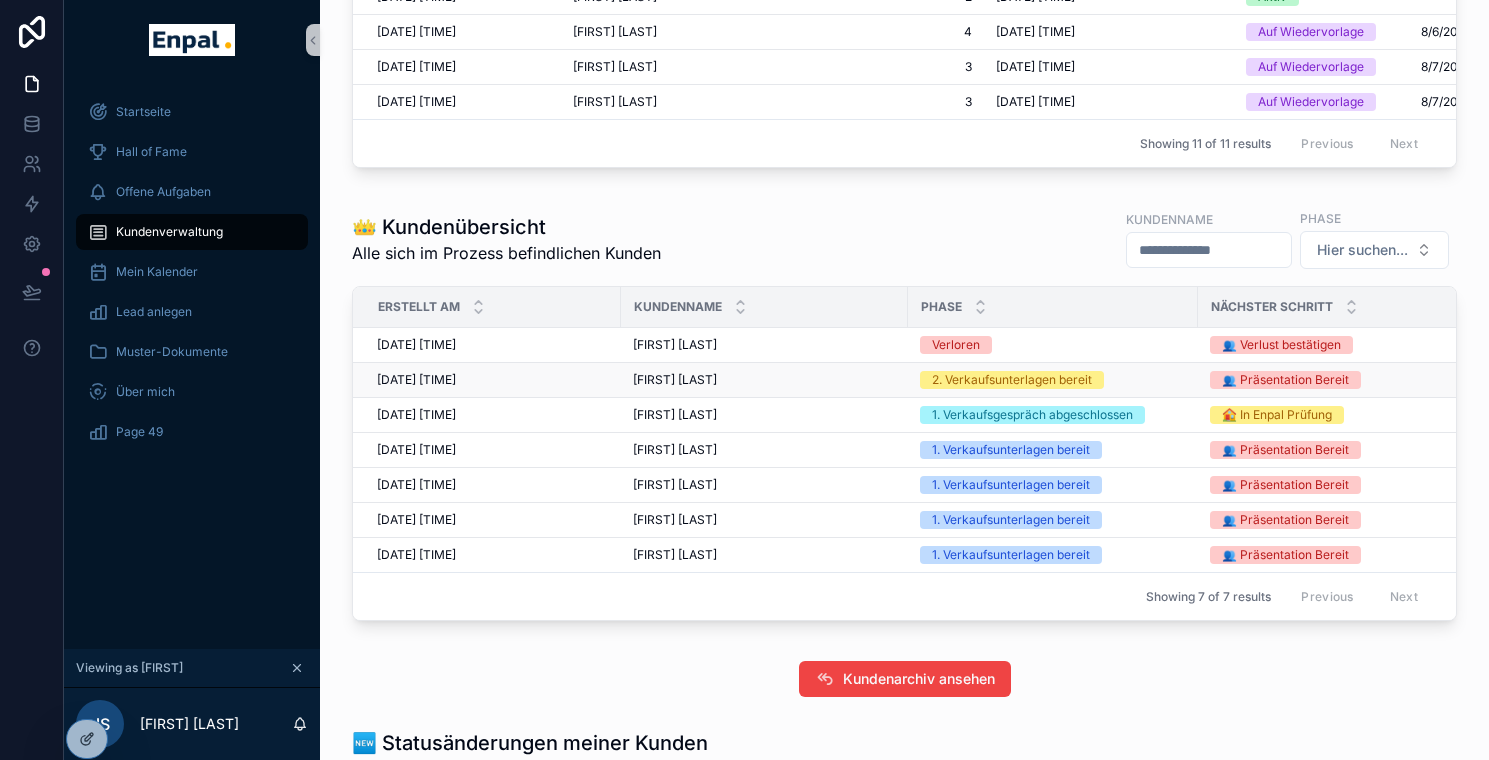 click on "[FIRST] [LAST]" at bounding box center [675, 380] 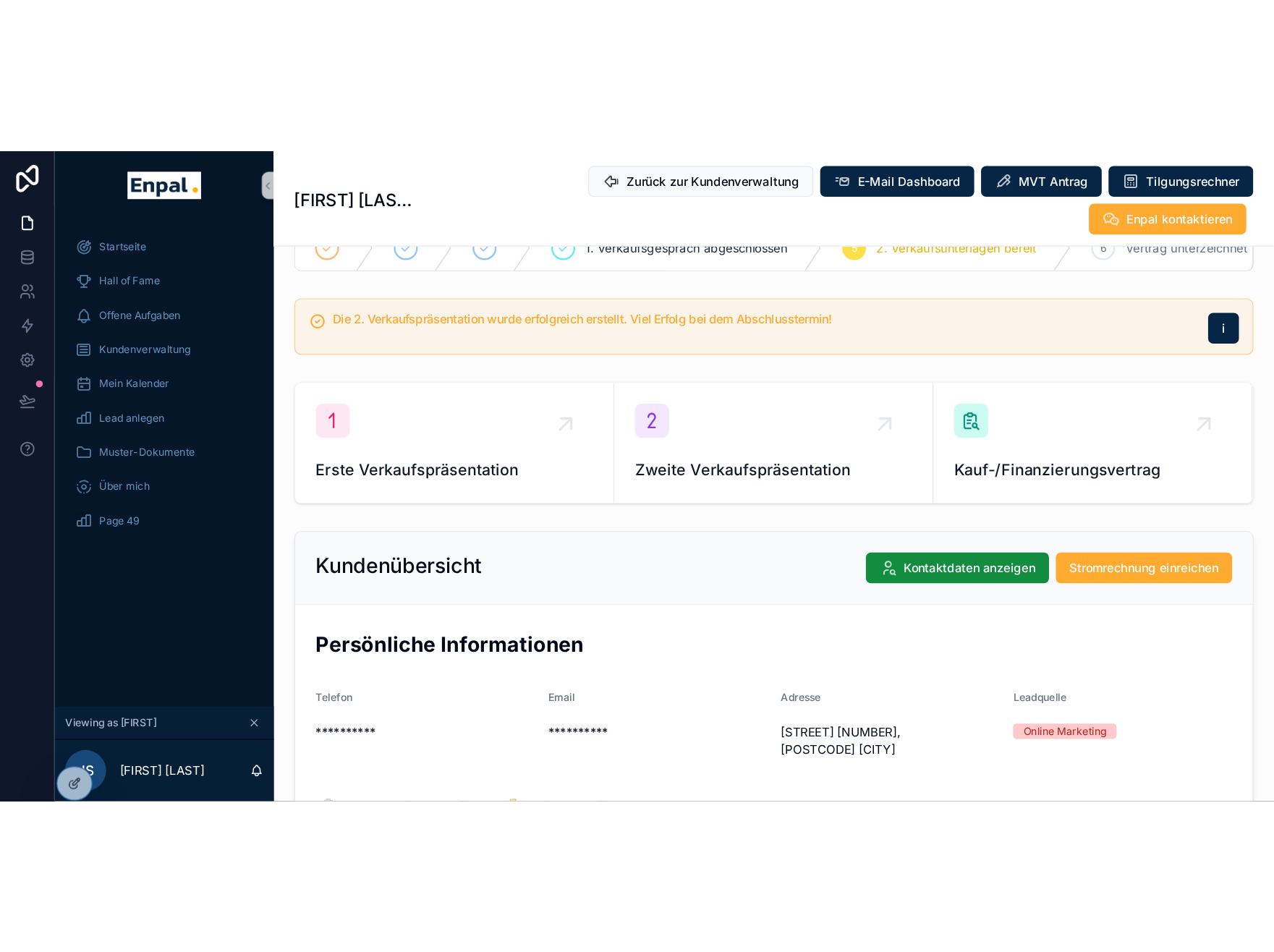 scroll, scrollTop: 69, scrollLeft: 0, axis: vertical 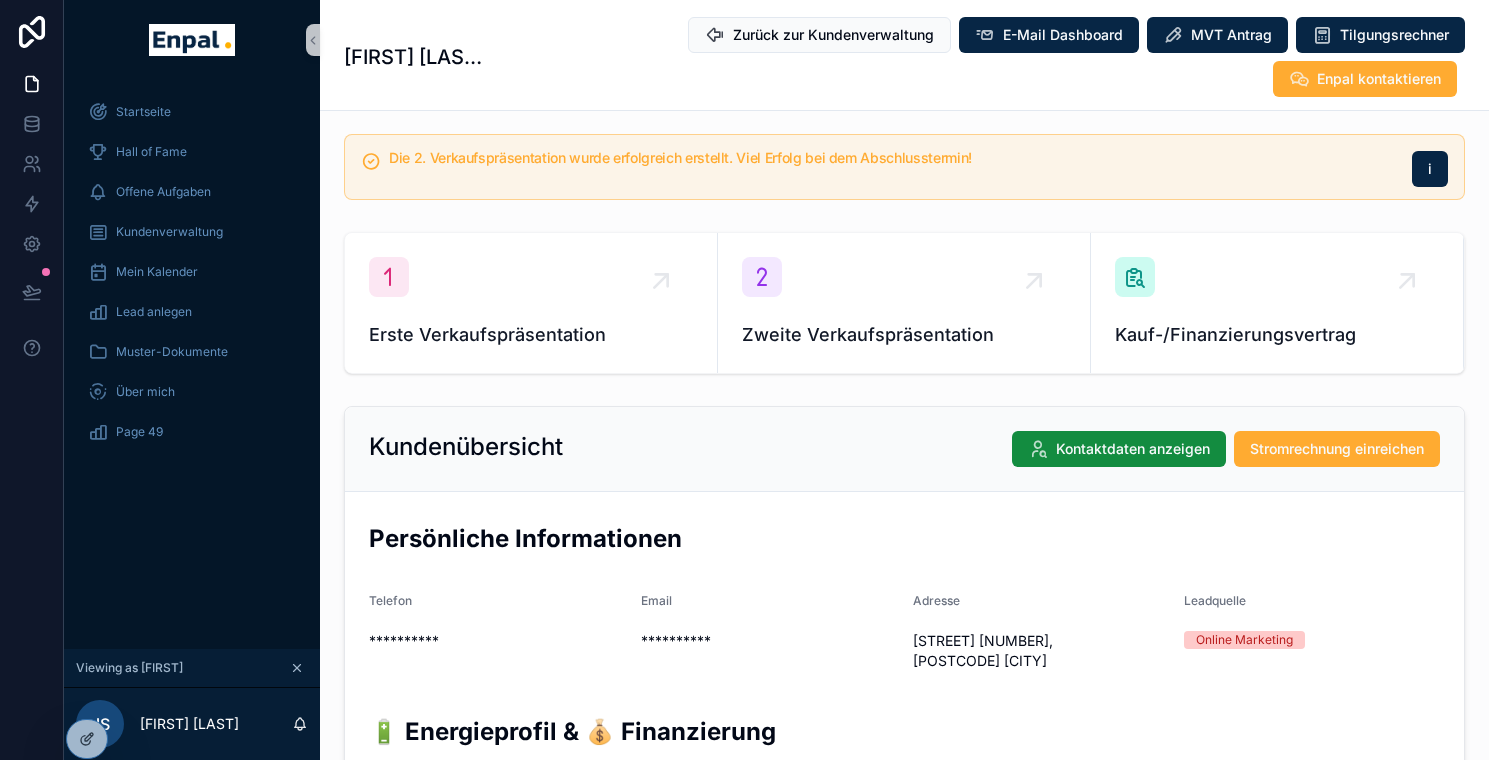 click on "Kauf-/Finanzierungsvertrag" at bounding box center (1277, 303) 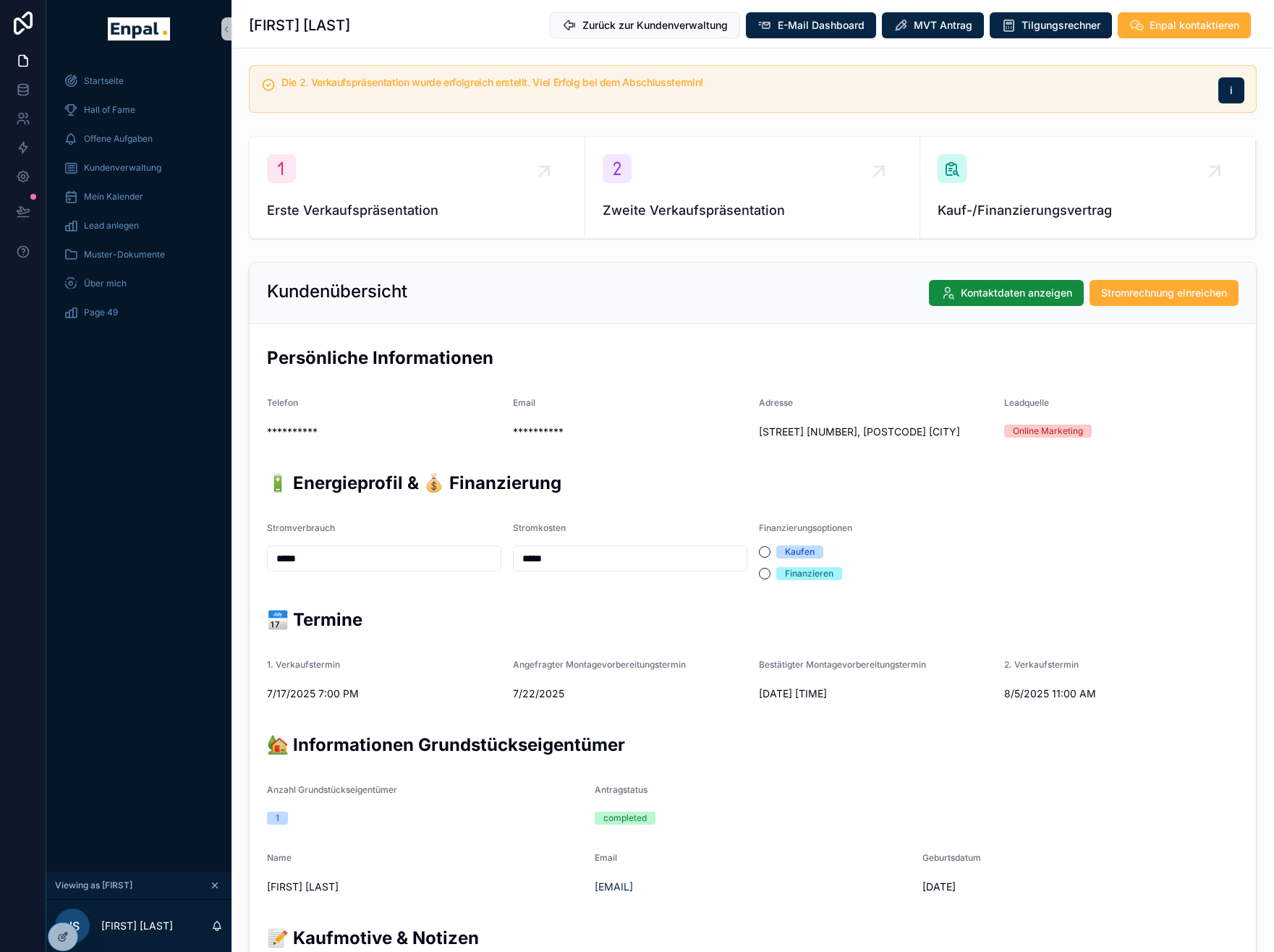scroll, scrollTop: 37, scrollLeft: 0, axis: vertical 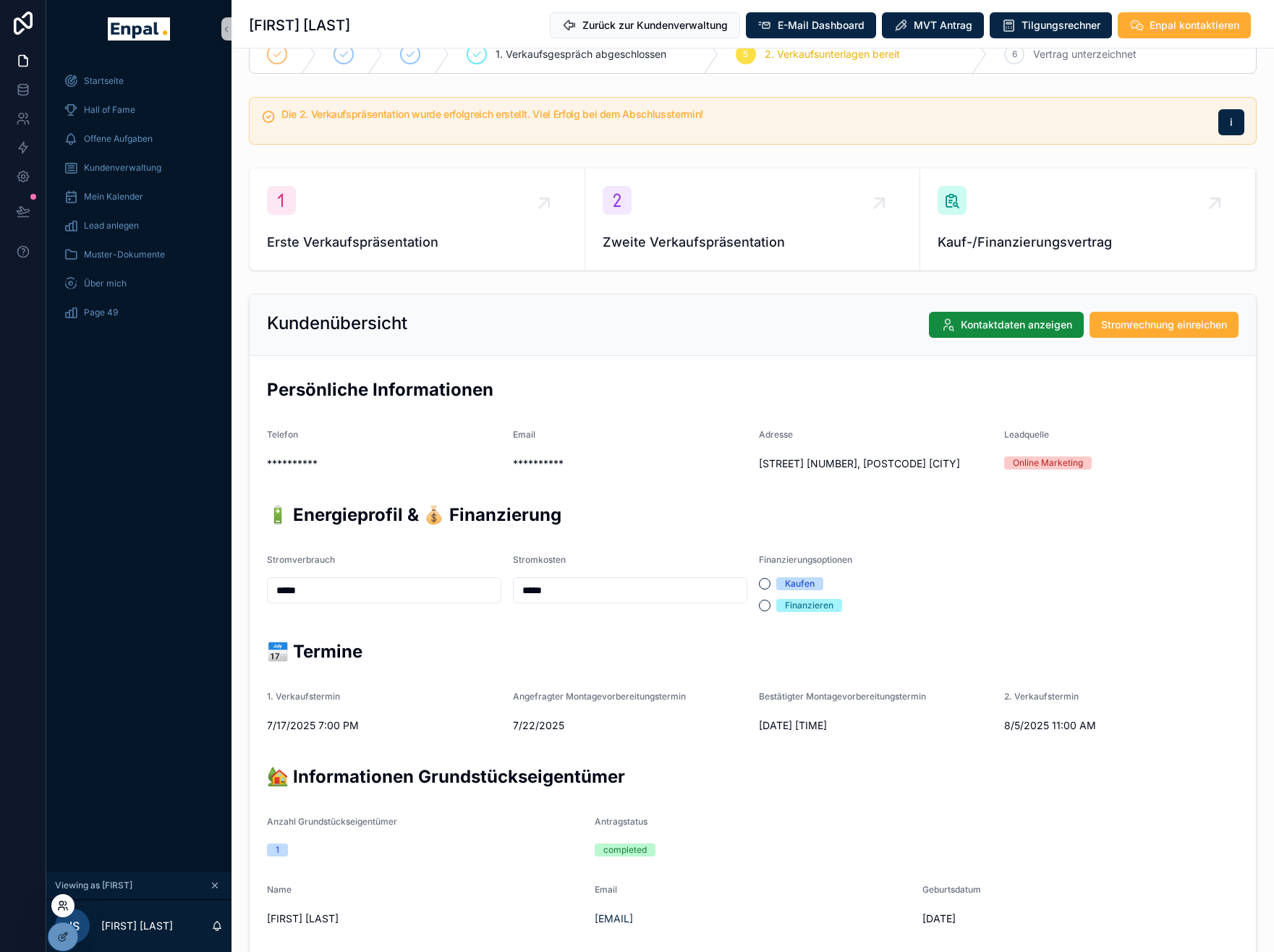 click 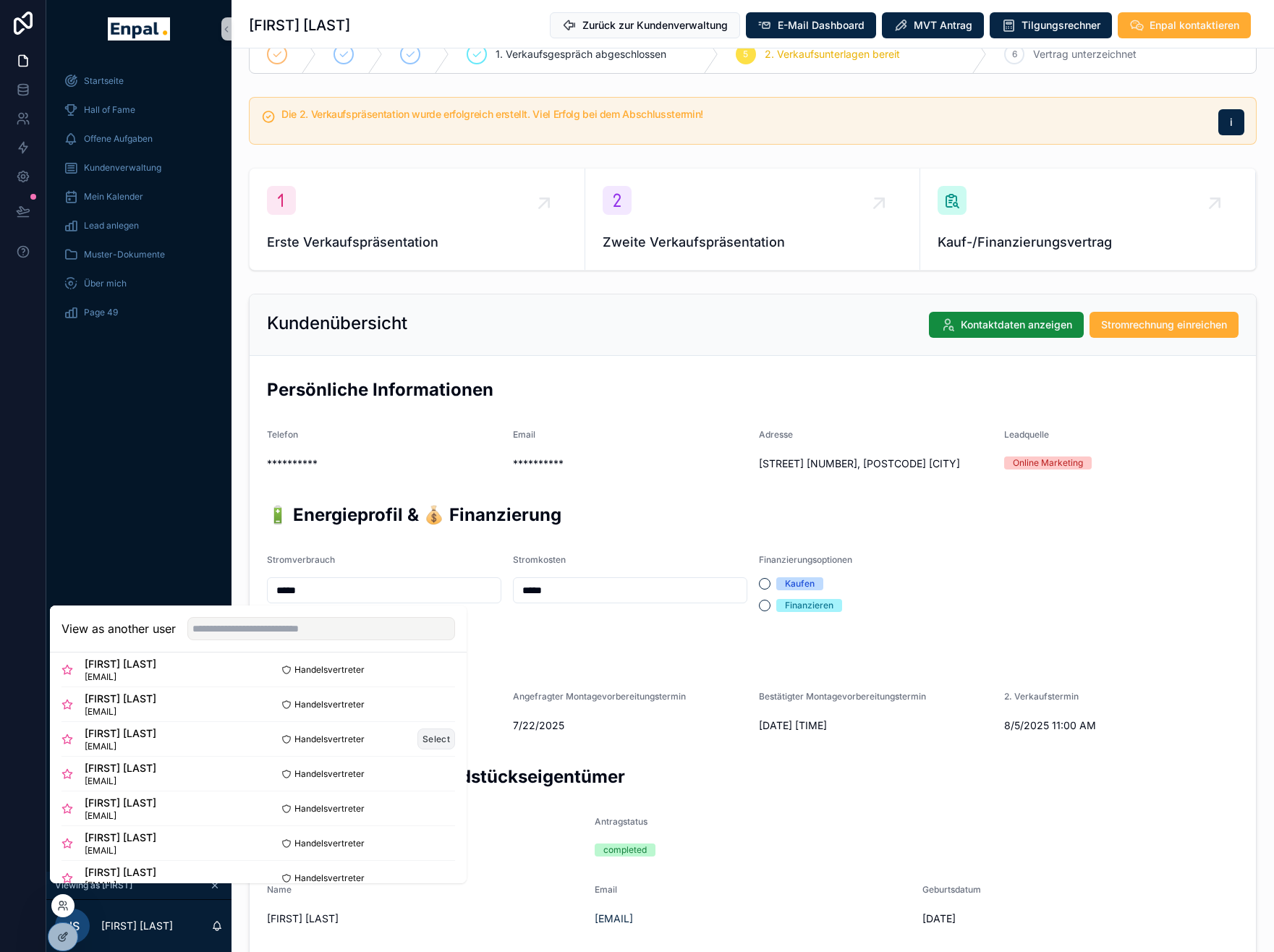 scroll, scrollTop: 318, scrollLeft: 0, axis: vertical 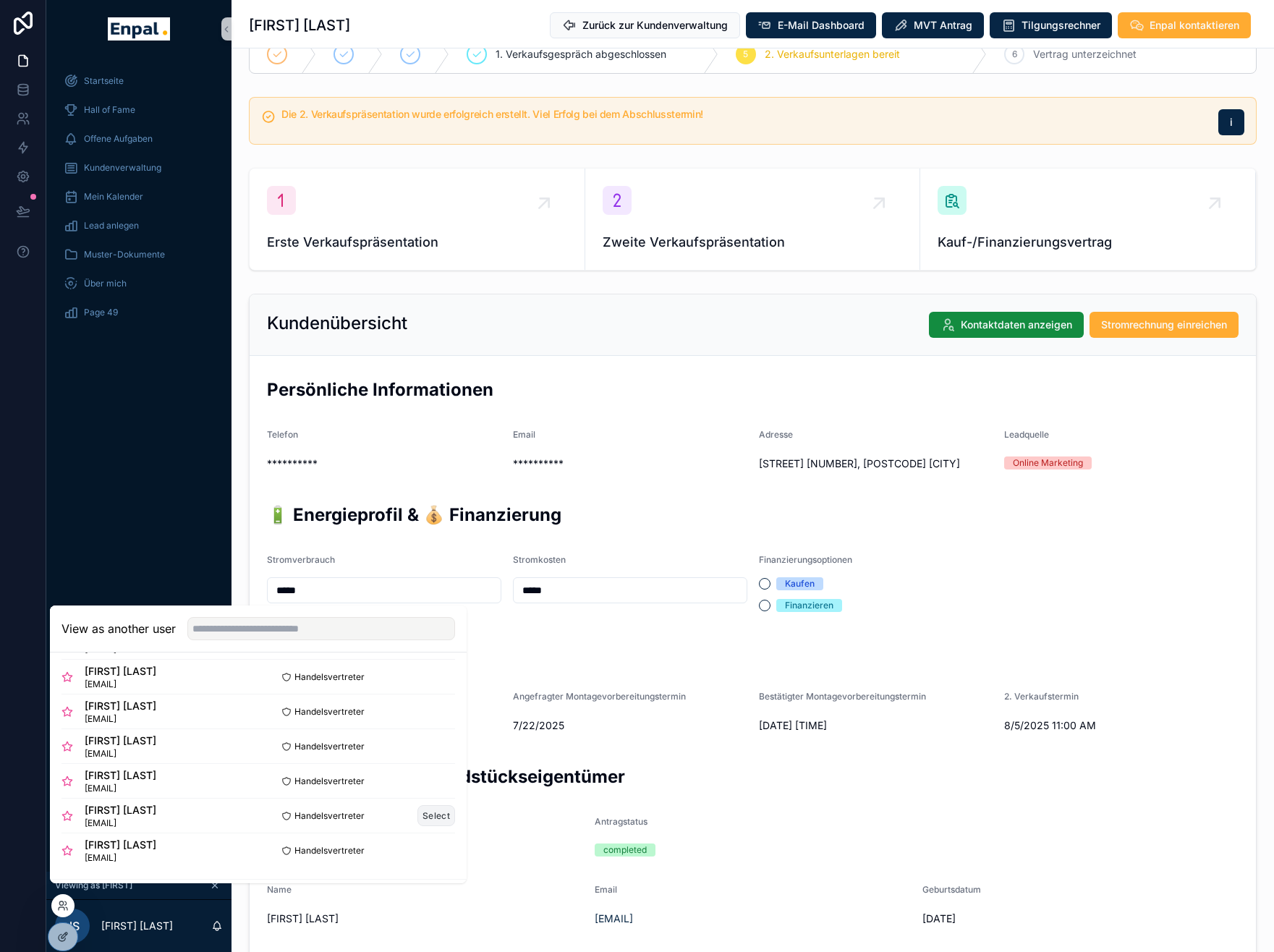 click on "Select" at bounding box center [436, 815] 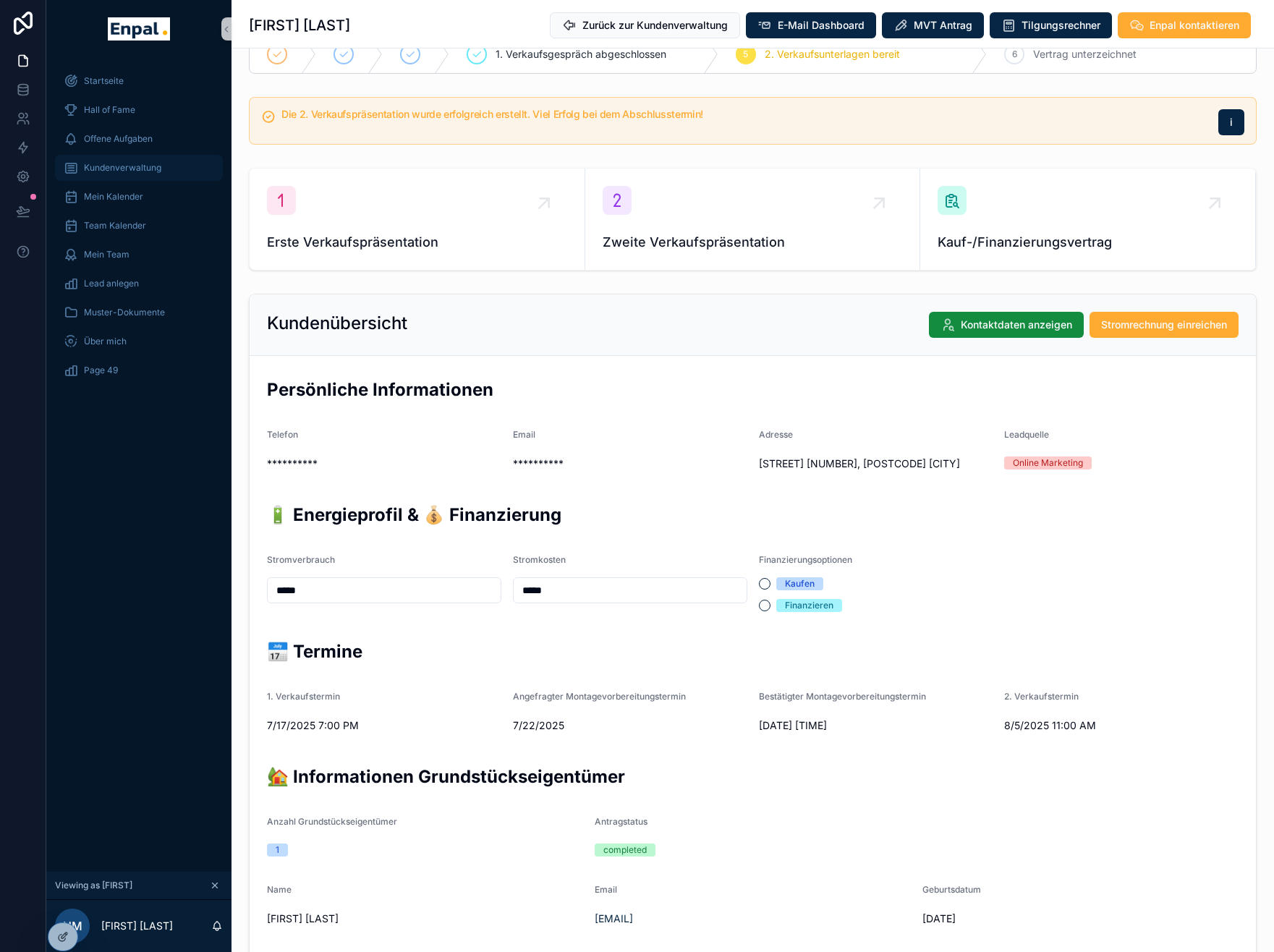click on "Kundenverwaltung" at bounding box center (122, 168) 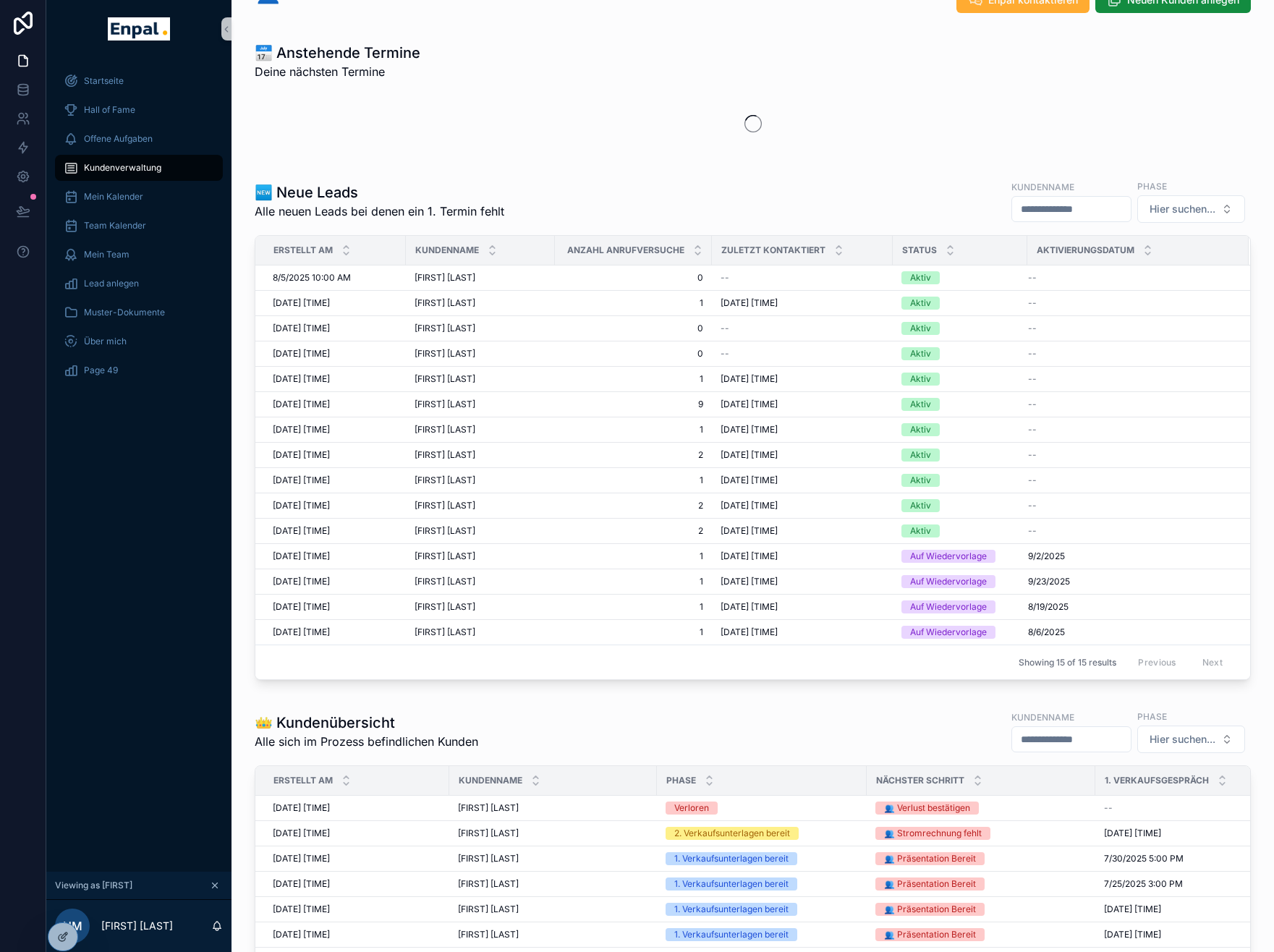 drag, startPoint x: 821, startPoint y: 135, endPoint x: 865, endPoint y: 129, distance: 44.407207 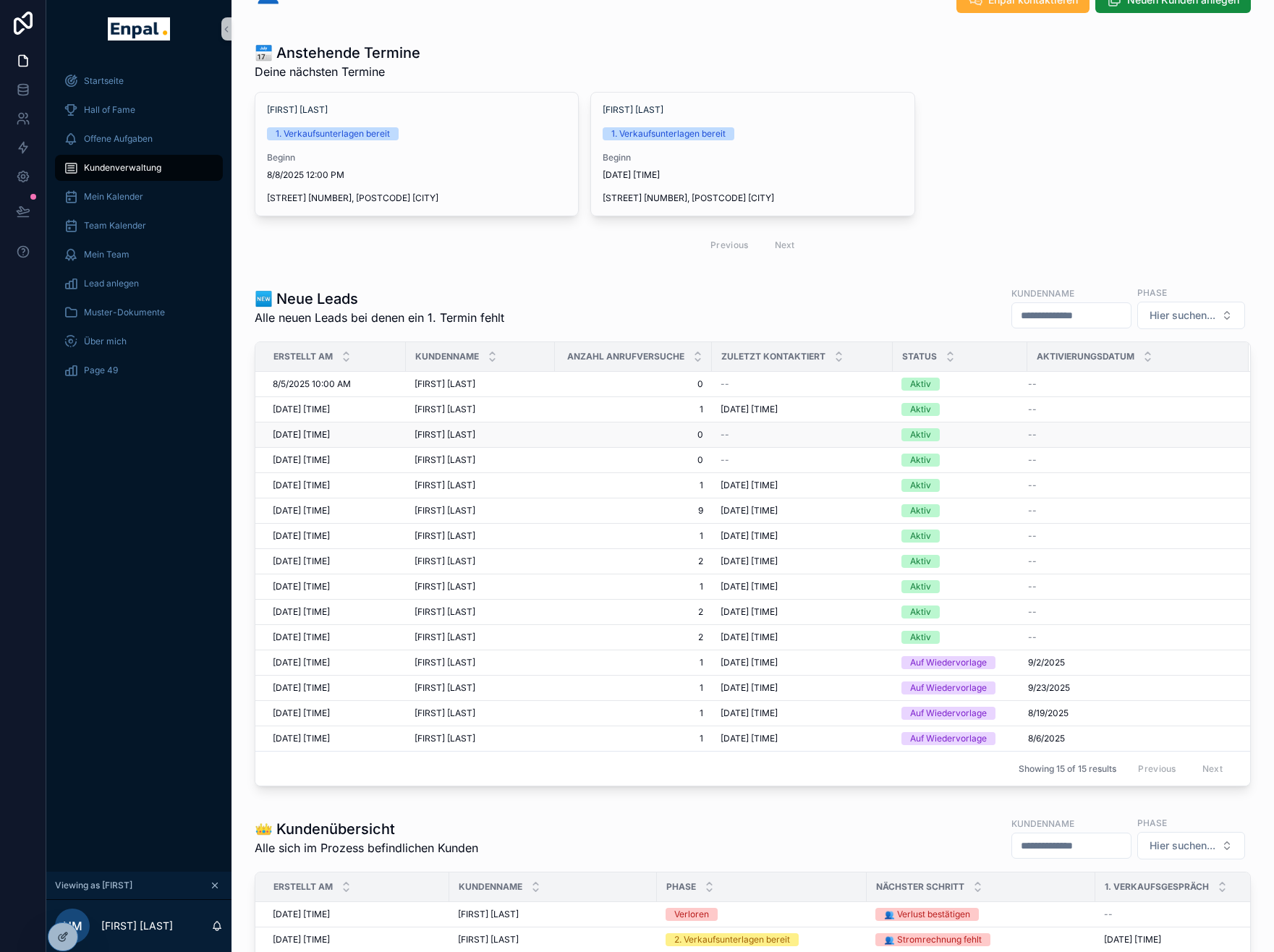 click on "[FIRST] [LAST]" at bounding box center (445, 435) 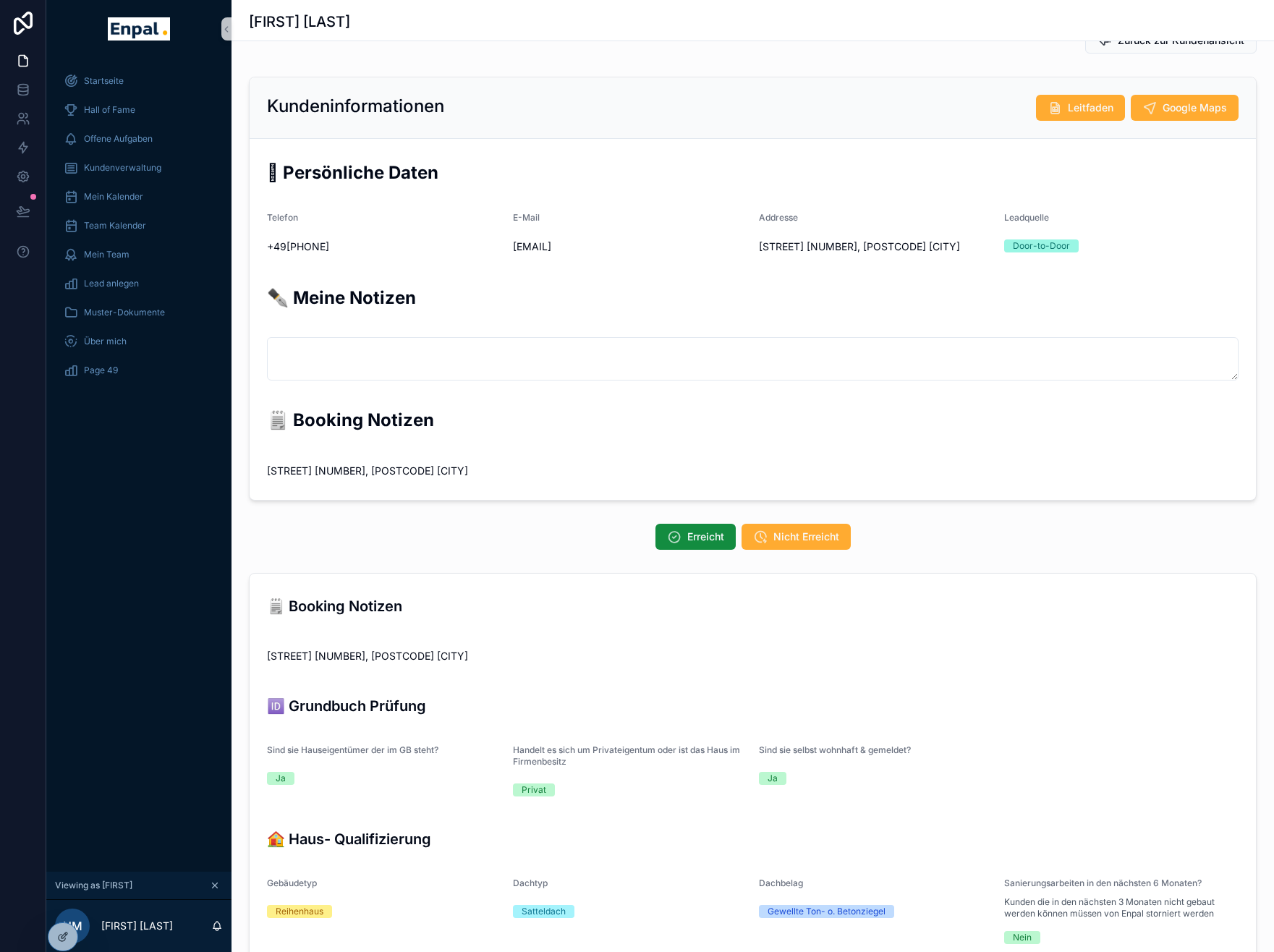 scroll, scrollTop: 302, scrollLeft: 0, axis: vertical 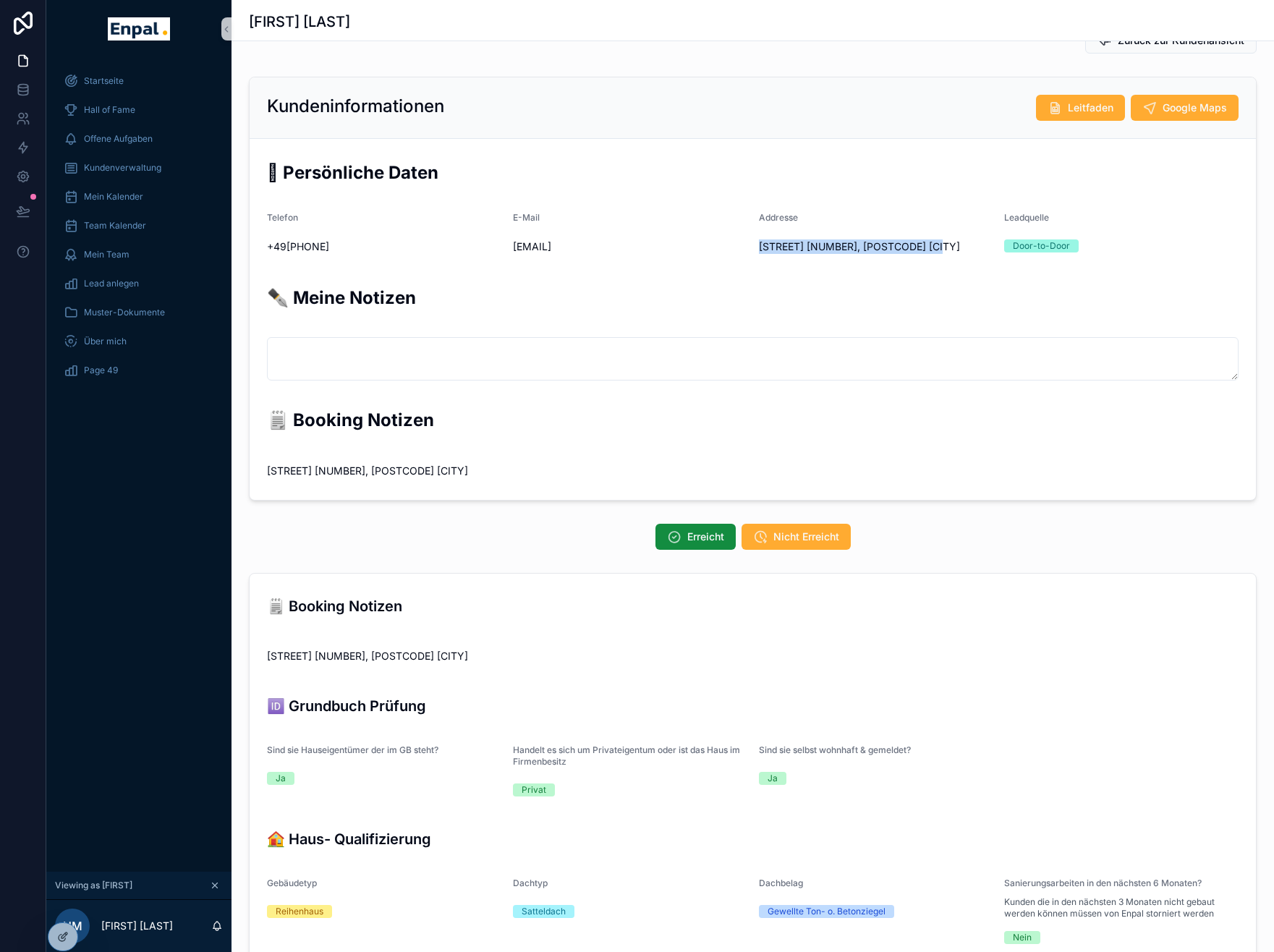 drag, startPoint x: 920, startPoint y: 247, endPoint x: 758, endPoint y: 244, distance: 162.0278 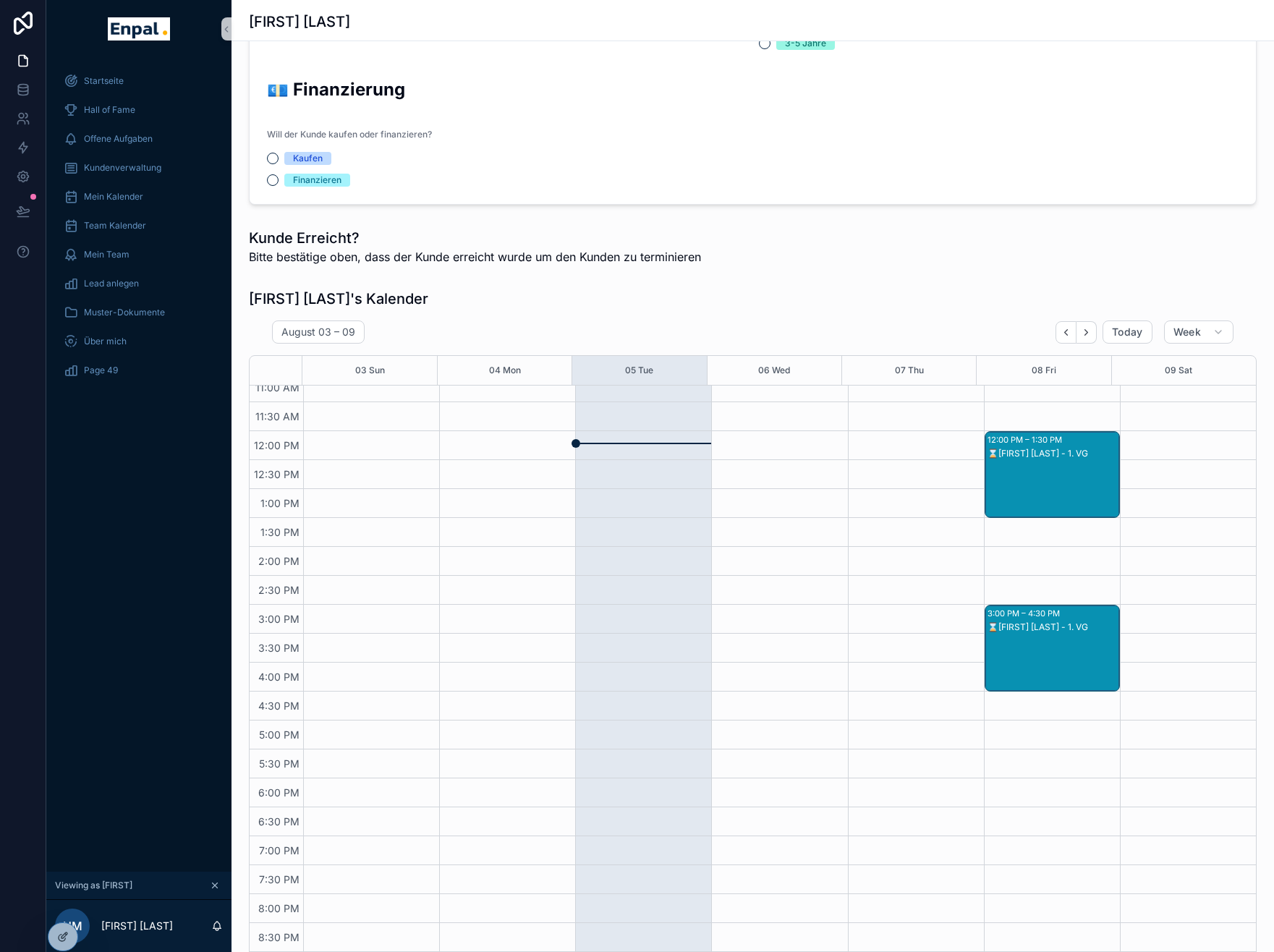 scroll, scrollTop: 1545, scrollLeft: 0, axis: vertical 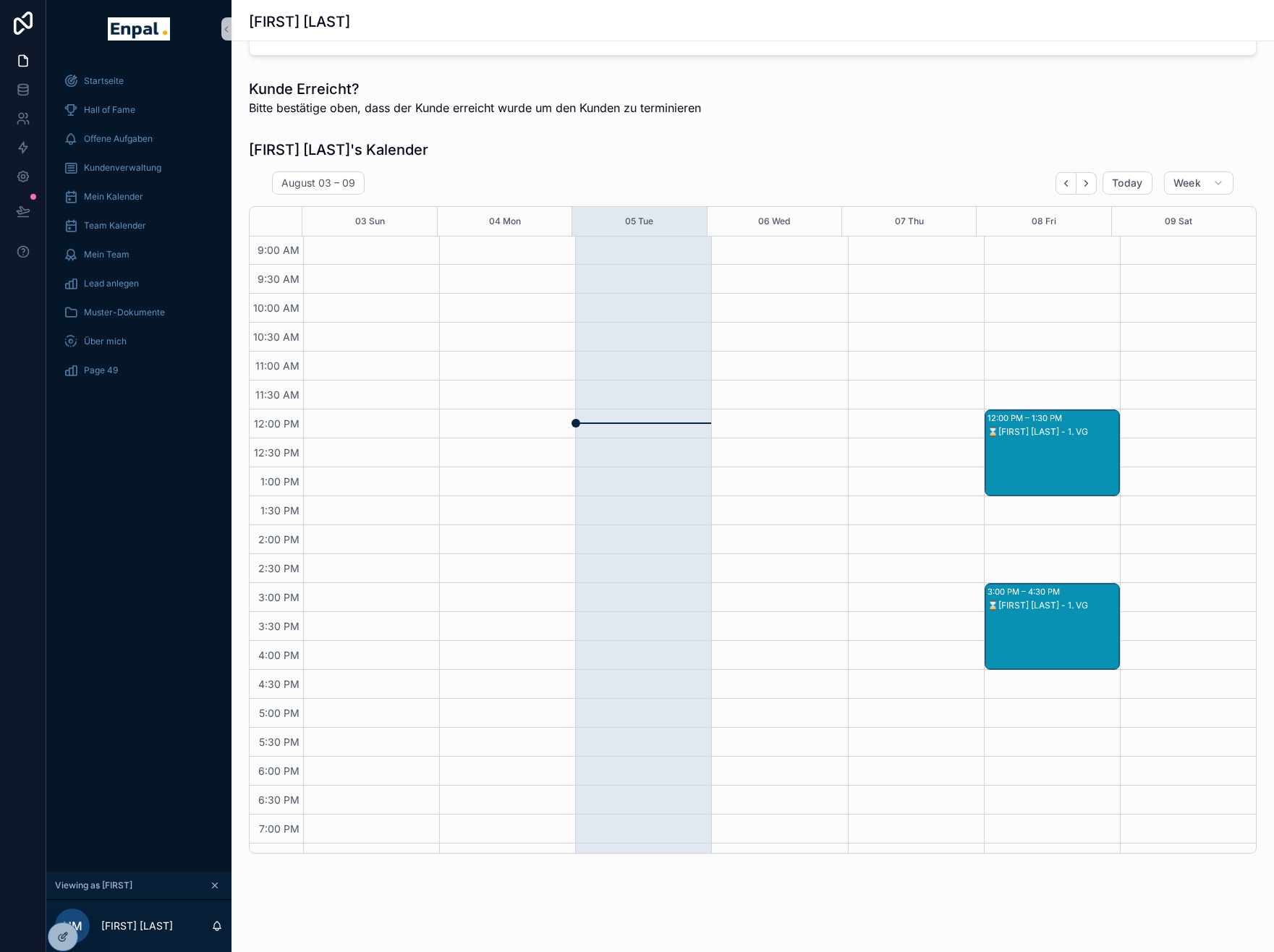 click on "[FIRST] [LAST]'s Kalender August 03 – 09 Today Week 03 Sun 04 Mon 05 Tue 06 Wed 07 Thu 08 Fri 09 Sat 6:00 AM 6:30 AM 7:00 AM 7:30 AM 8:00 AM 8:30 AM 9:00 AM 9:30 AM 10:00 AM 10:30 AM 11:00 AM 11:30 AM 12:00 PM 12:30 PM 1:00 PM 1:30 PM 2:00 PM 2:30 PM 3:00 PM 3:30 PM 4:00 PM 4:30 PM 5:00 PM 5:30 PM 6:00 PM 6:30 PM 7:00 PM 7:30 PM 8:00 PM 8:30 PM 9:00 PM 9:30 PM 12:00 PM – 1:30 PM ⌛[FIRST] [LAST] - 1. VG 3:00 PM – 4:30 PM ⌛[FIRST] [LAST] - 1. VG" at bounding box center (752, 496) 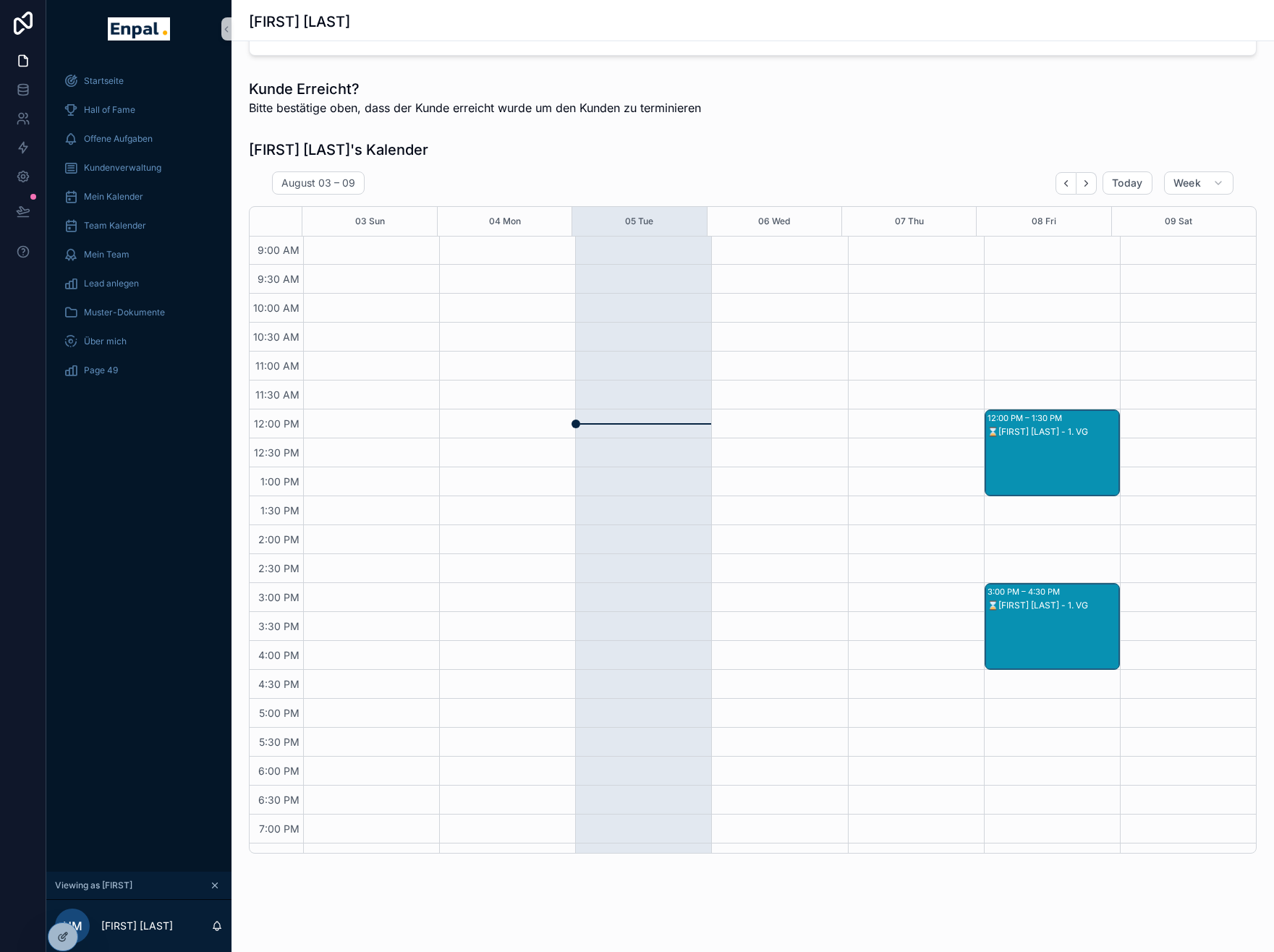scroll, scrollTop: 0, scrollLeft: 0, axis: both 